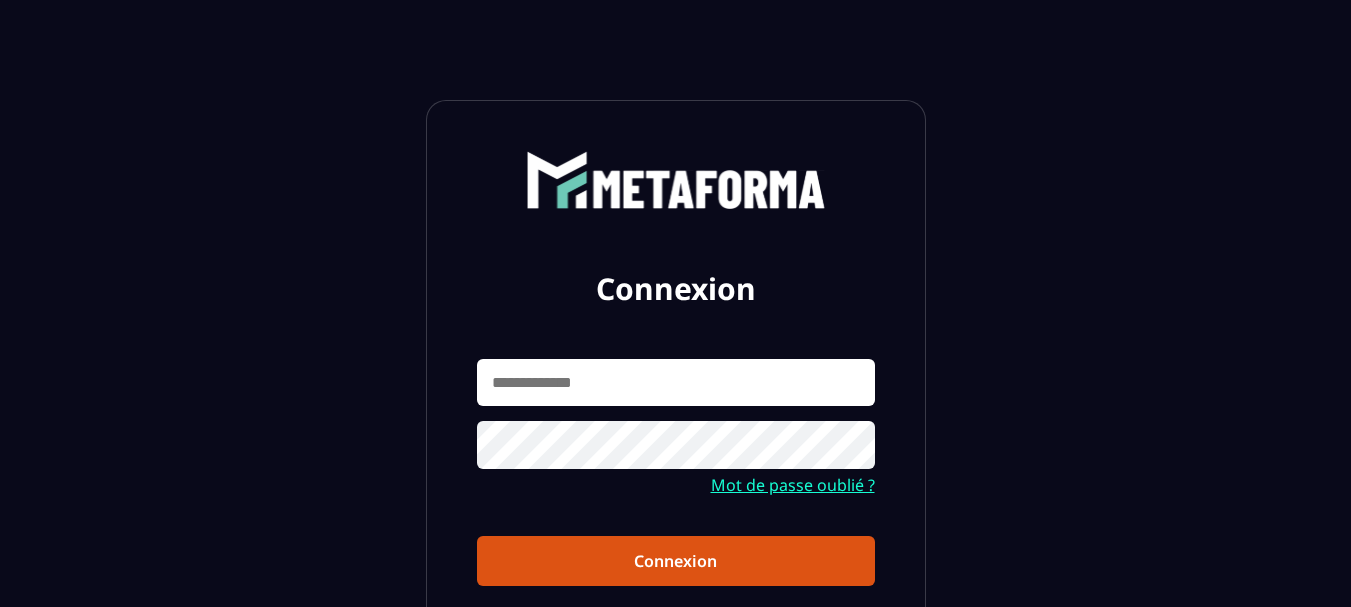 scroll, scrollTop: 0, scrollLeft: 0, axis: both 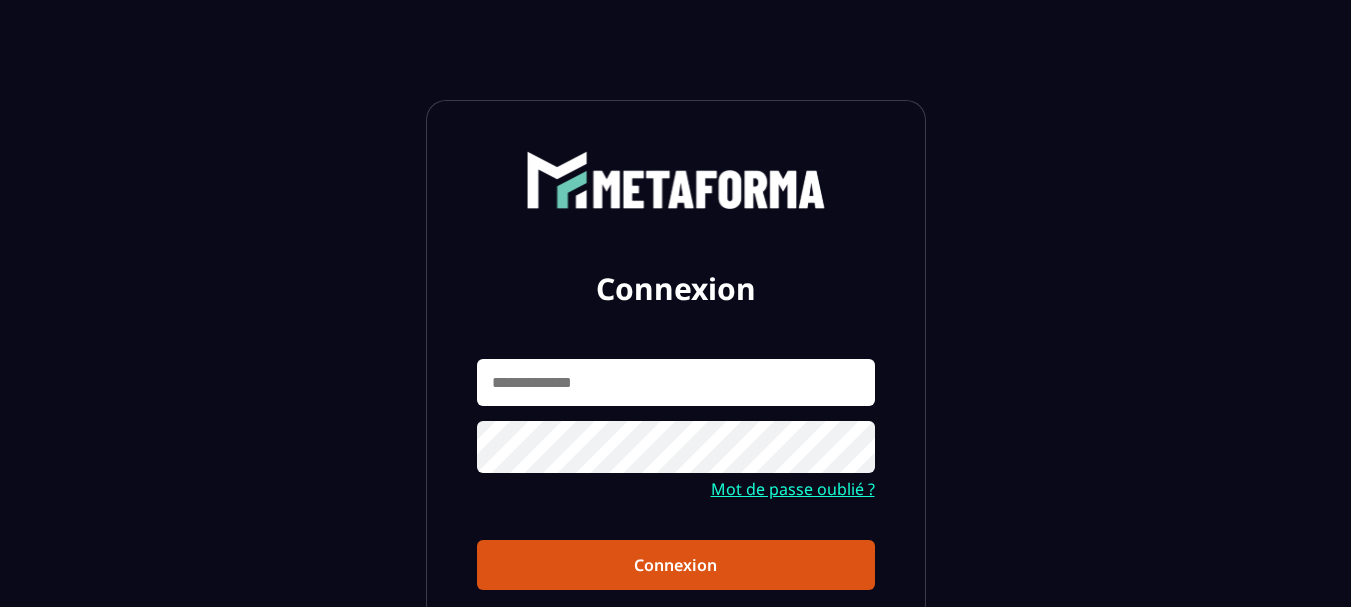 drag, startPoint x: 1190, startPoint y: 242, endPoint x: 861, endPoint y: 245, distance: 329.01367 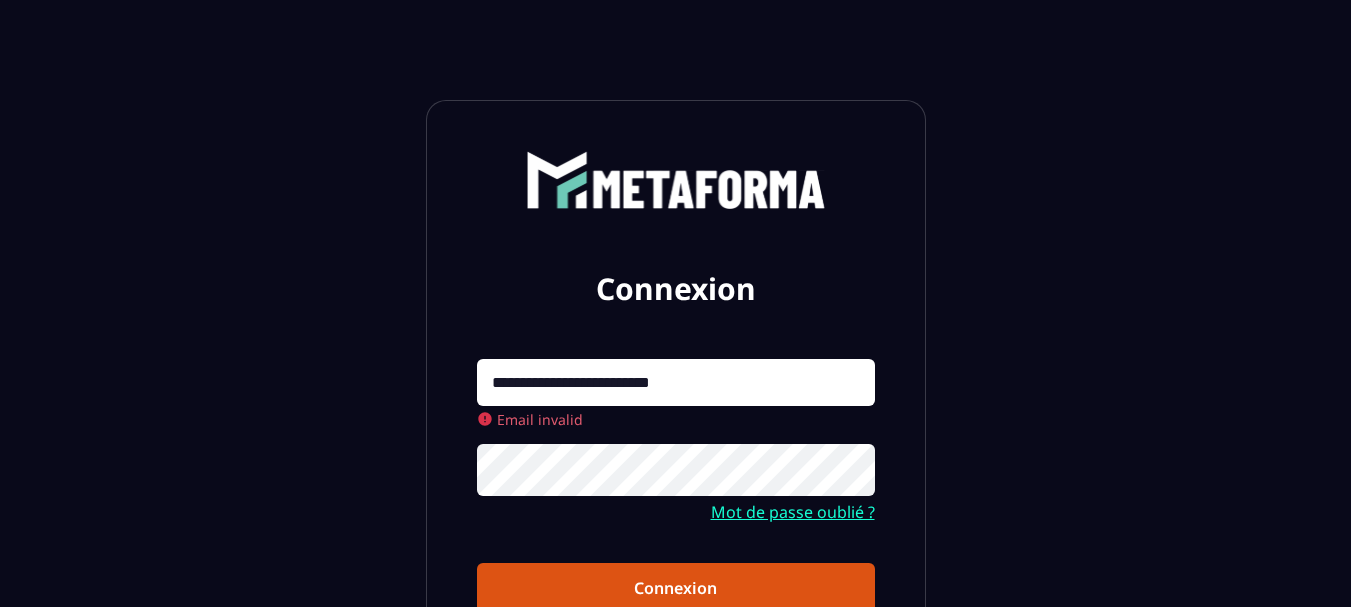 drag, startPoint x: 1117, startPoint y: 308, endPoint x: 699, endPoint y: 371, distance: 422.72095 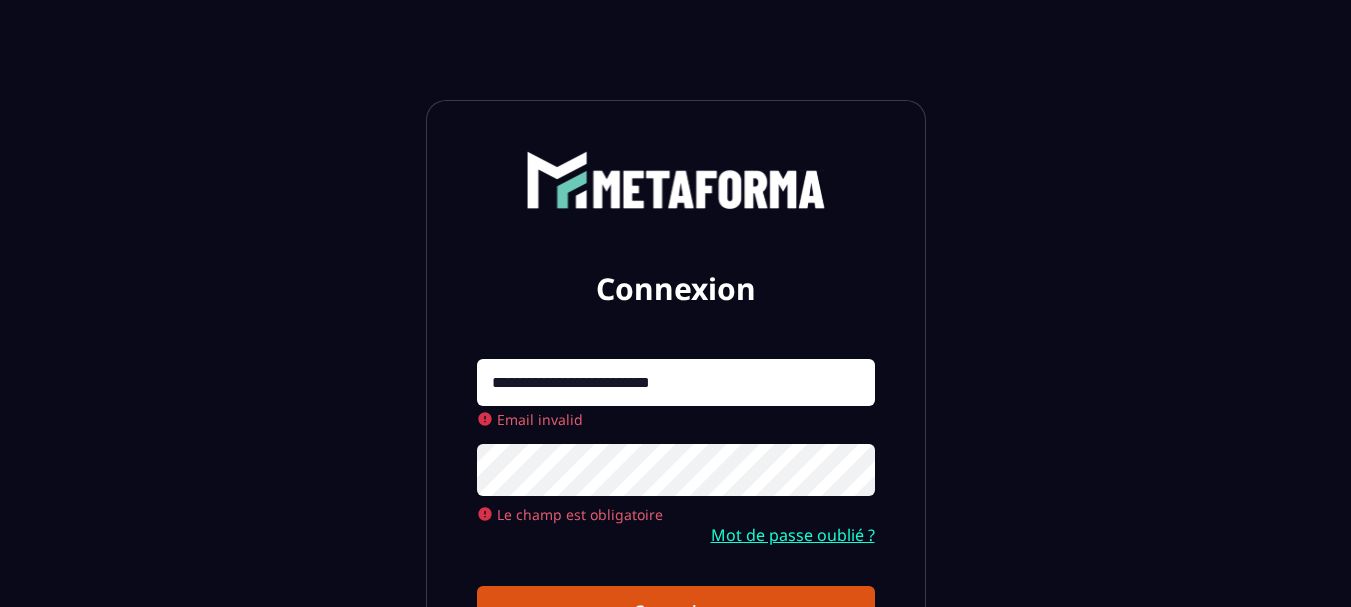 click on "**********" at bounding box center (676, 382) 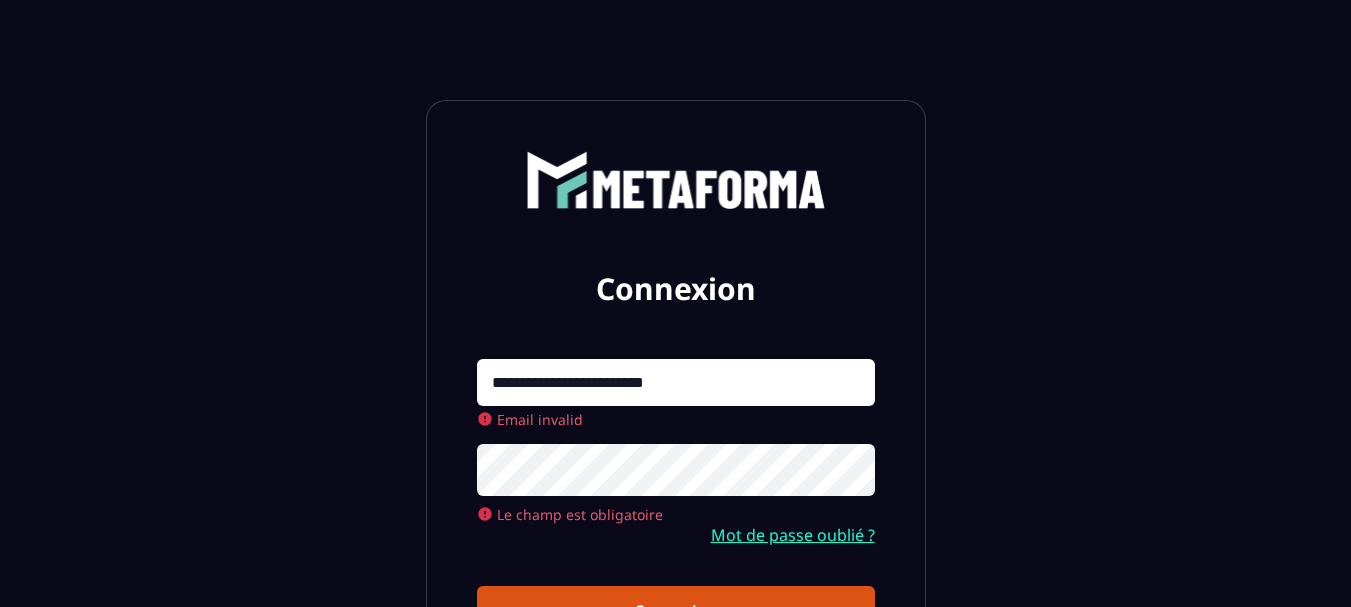 type on "**********" 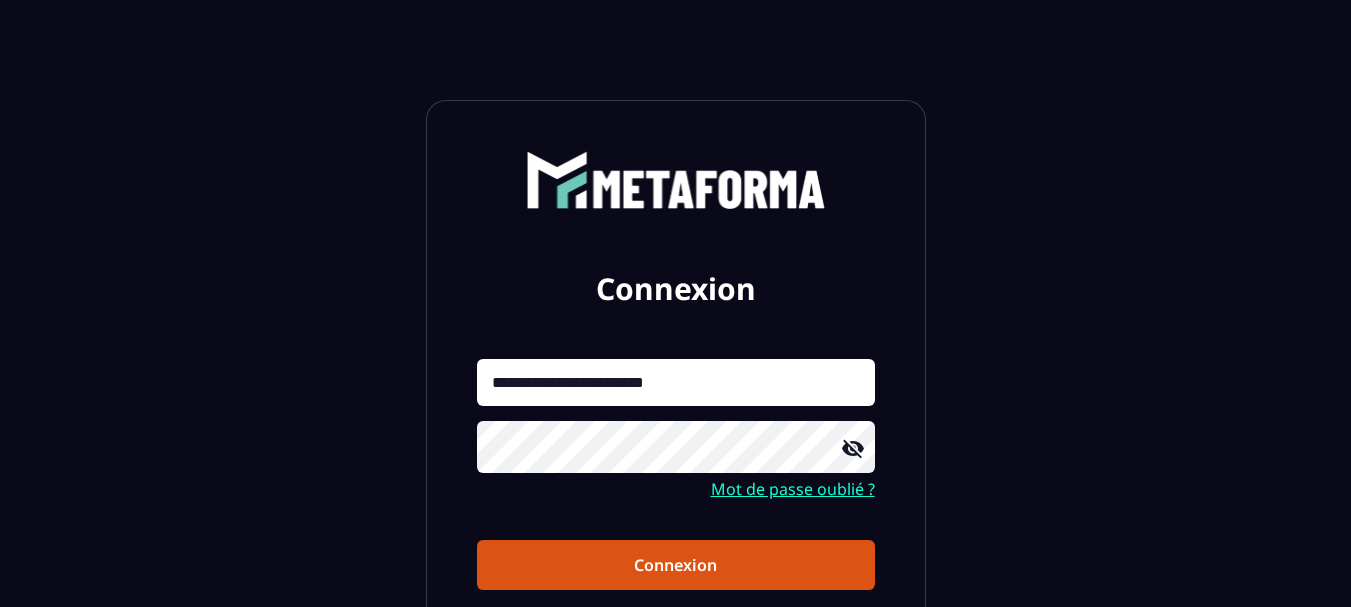 click on "Connexion" at bounding box center (676, 565) 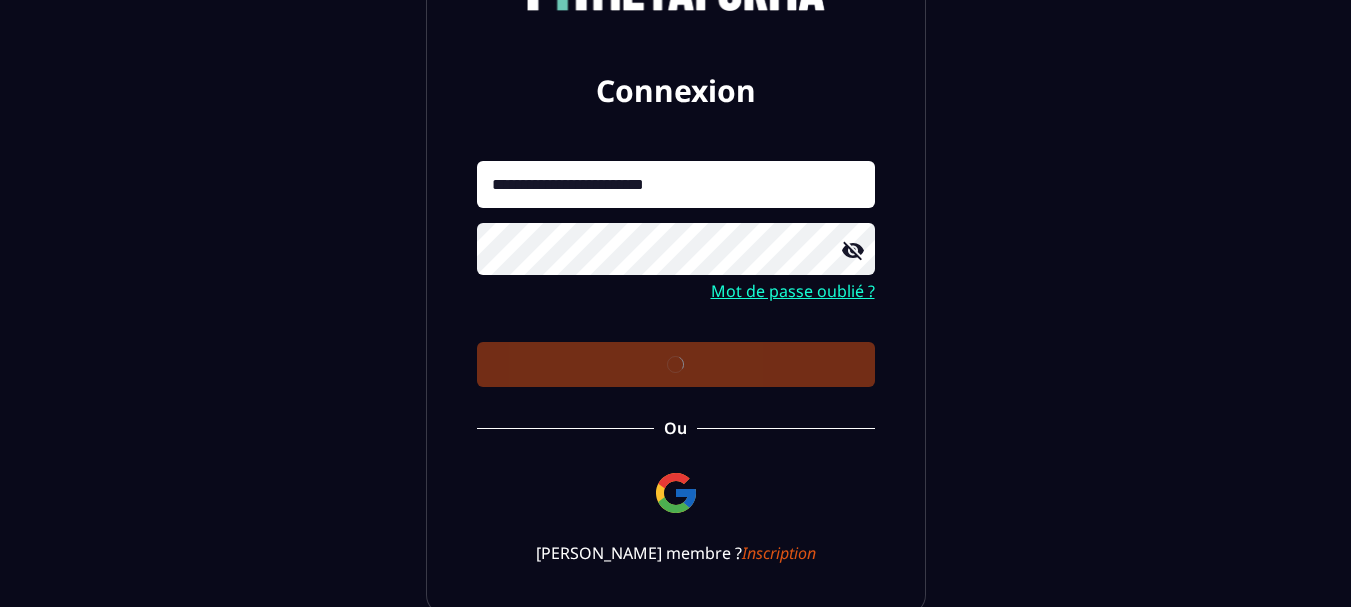 scroll, scrollTop: 200, scrollLeft: 0, axis: vertical 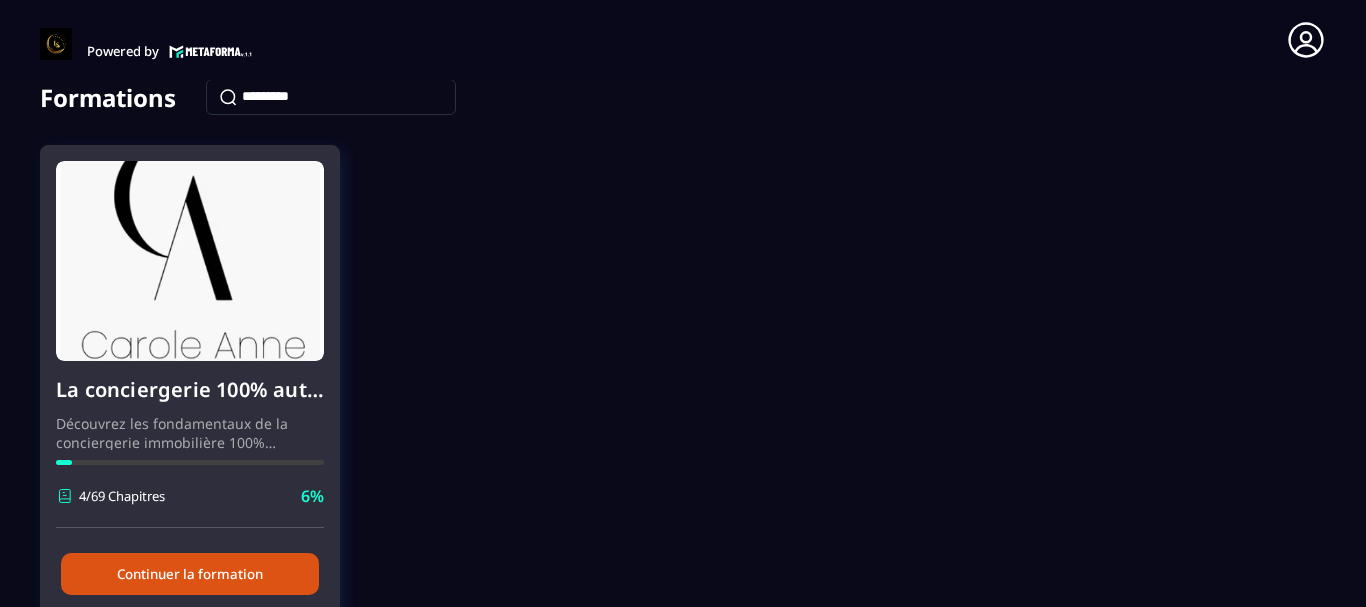 click on "Continuer la formation" at bounding box center [190, 574] 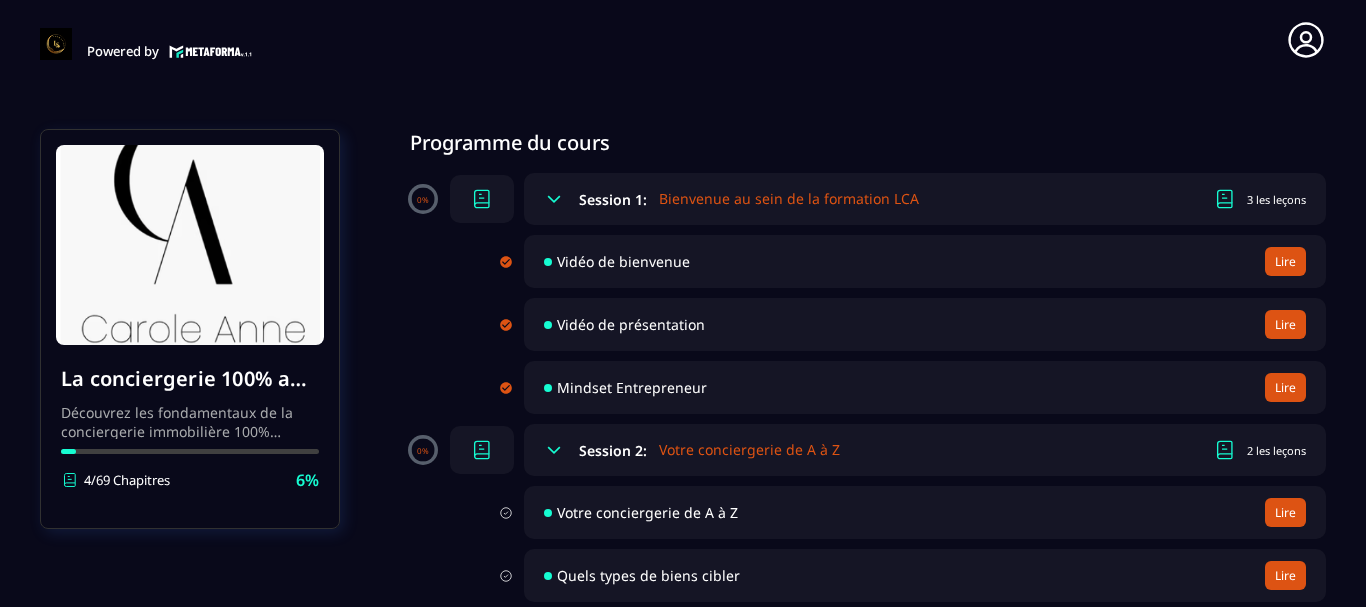 scroll, scrollTop: 0, scrollLeft: 0, axis: both 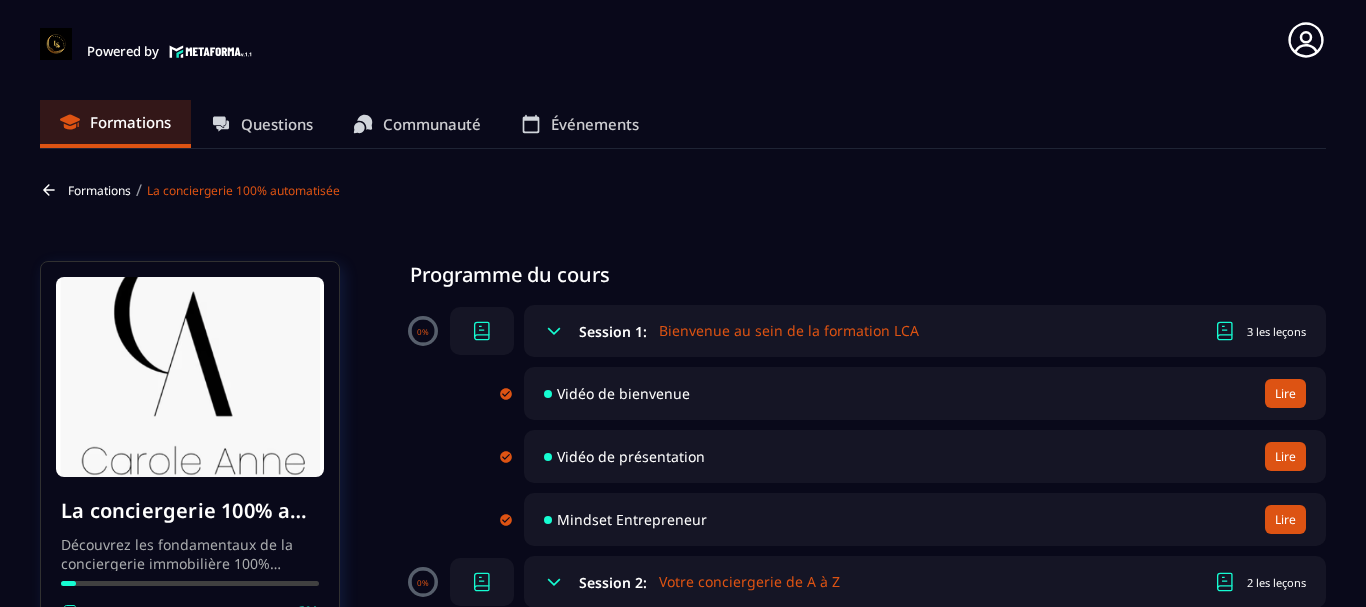 click on "Vidéo de bienvenue" at bounding box center (623, 393) 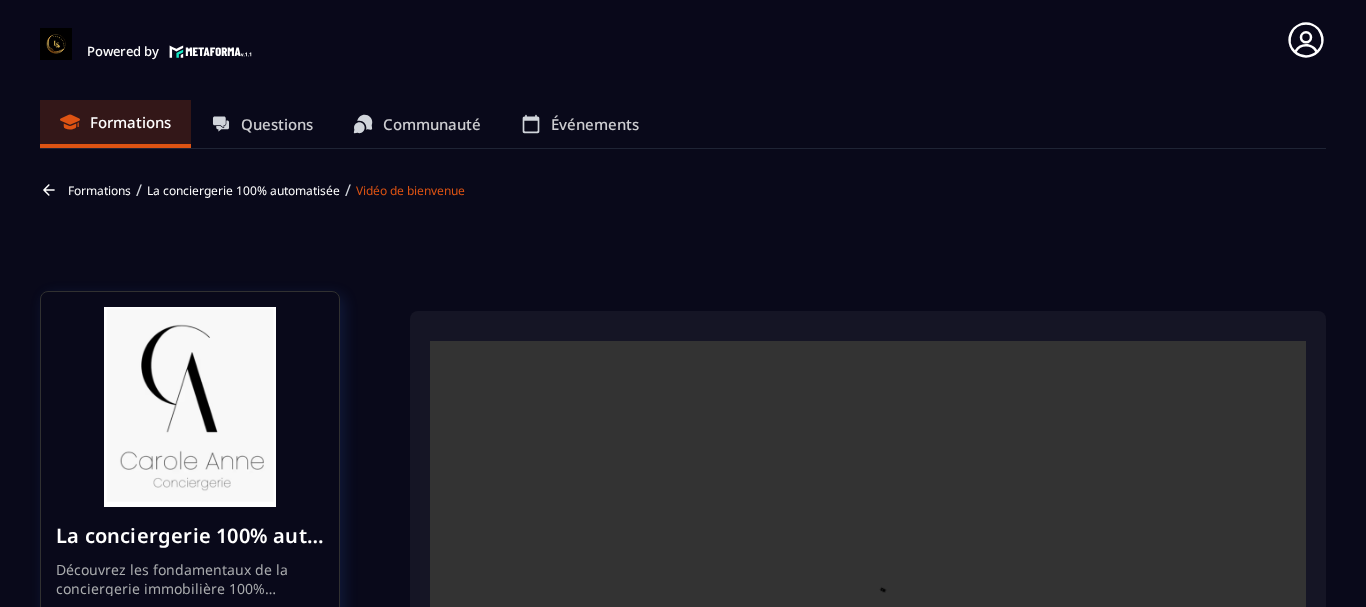 scroll, scrollTop: 53, scrollLeft: 0, axis: vertical 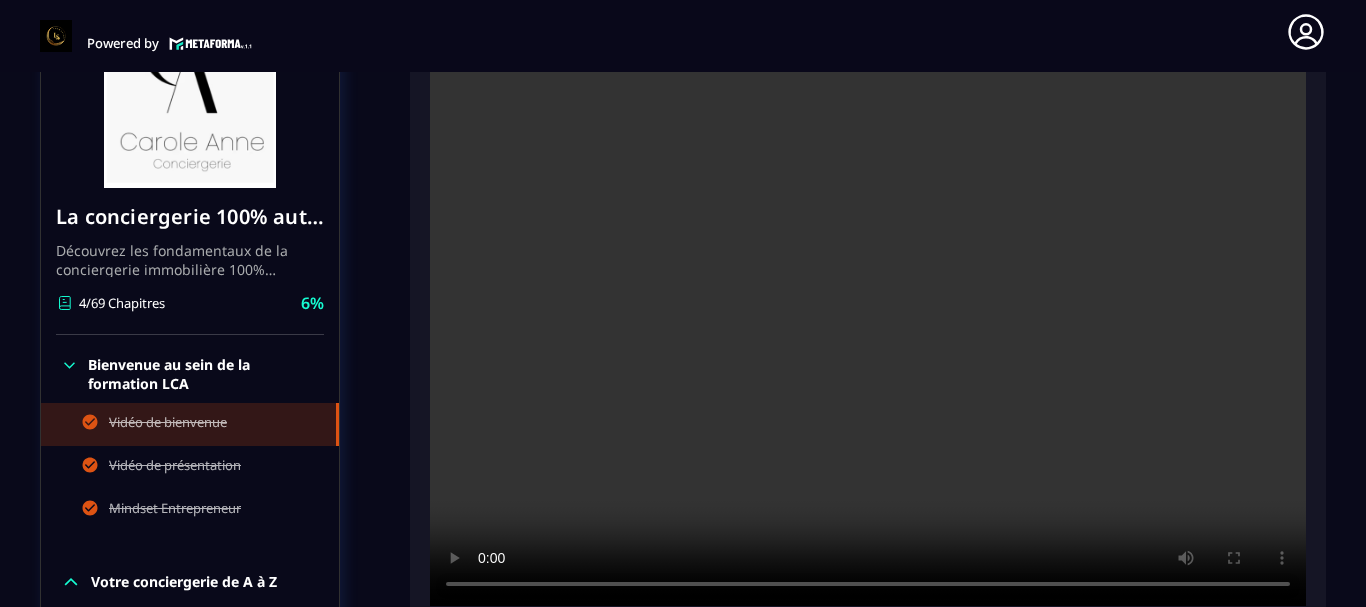 click on "Formations Questions Communauté Événements Formations / La conciergerie 100% automatisée / Vidéo de bienvenue La conciergerie 100% automatisée Découvrez les fondamentaux de la conciergerie immobilière 100% automatisée.
Cette formation est conçue pour vous permettre de lancer et maîtriser votre activité de conciergerie en toute simplicité.
Vous apprendrez :
✅ Les bases essentielles de la conciergerie pour démarrer sereinement.
✅ Les outils incontournables pour gérer vos clients et vos biens de manière efficace.
✅ L'automatisation des tâches répétitives pour gagner un maximum de temps au quotidien.
Objectif : Vous fournir toutes les clés pour créer une activité rentable et automatisée, tout en gardant du temps pour vous. 4/69 Chapitres 6%  Bienvenue au sein de la formation LCA Vidéo de bienvenue Vidéo de présentation Mindset Entrepreneur Votre conciergerie de A à Z Etude de marché Création de logo Votre site internet Création du forfait idéal pour les propriétaires" 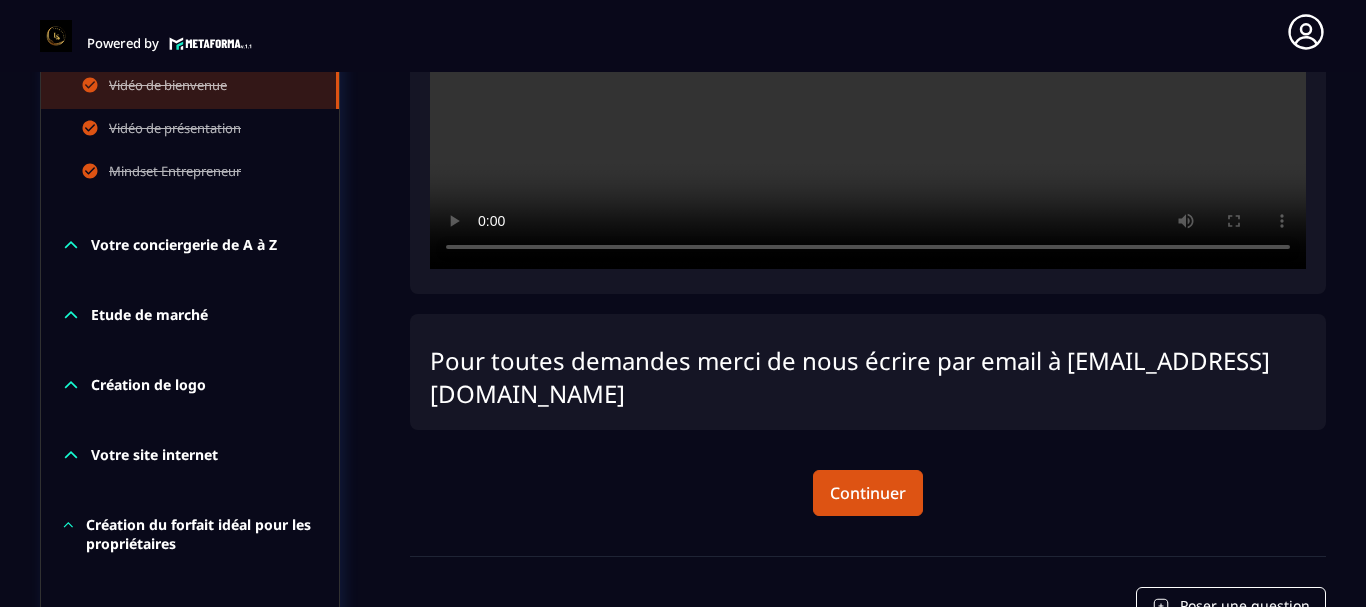 scroll, scrollTop: 511, scrollLeft: 0, axis: vertical 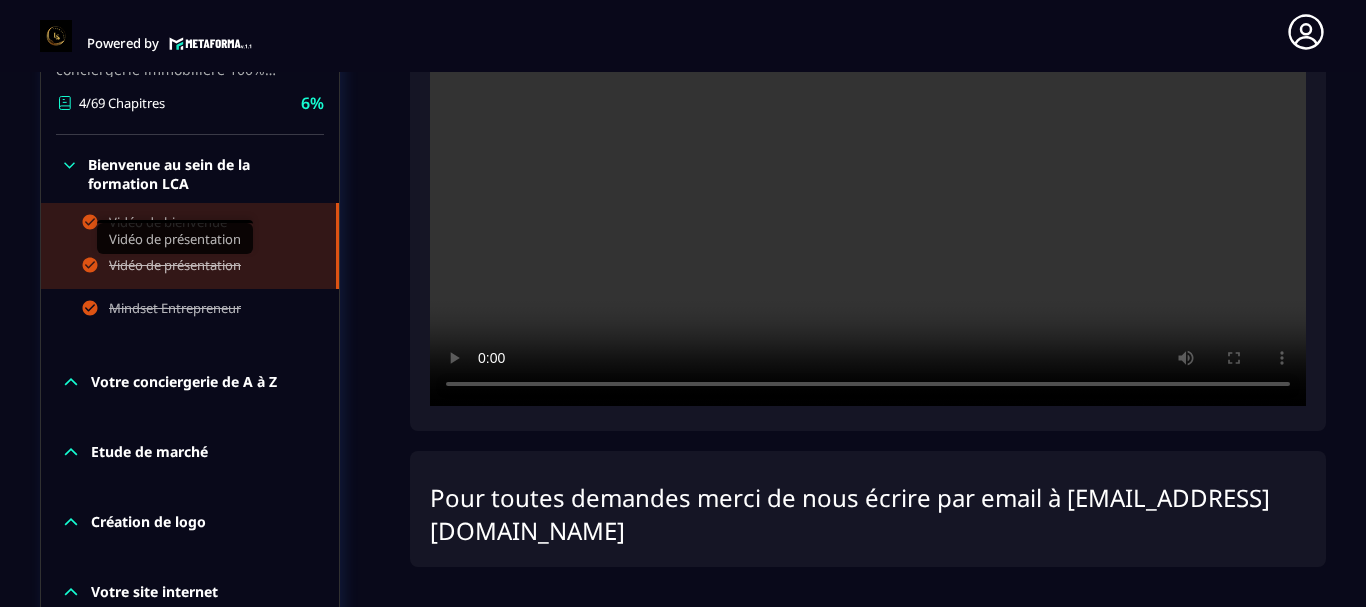 click on "Vidéo de présentation" at bounding box center [175, 267] 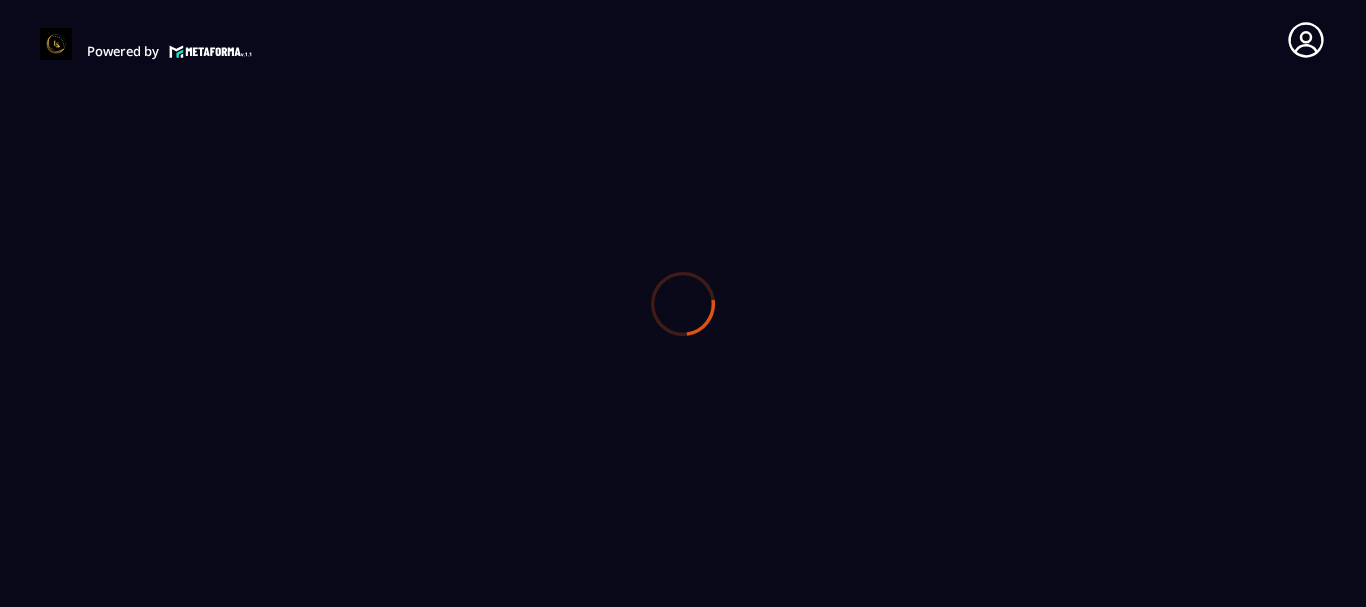 scroll, scrollTop: 0, scrollLeft: 0, axis: both 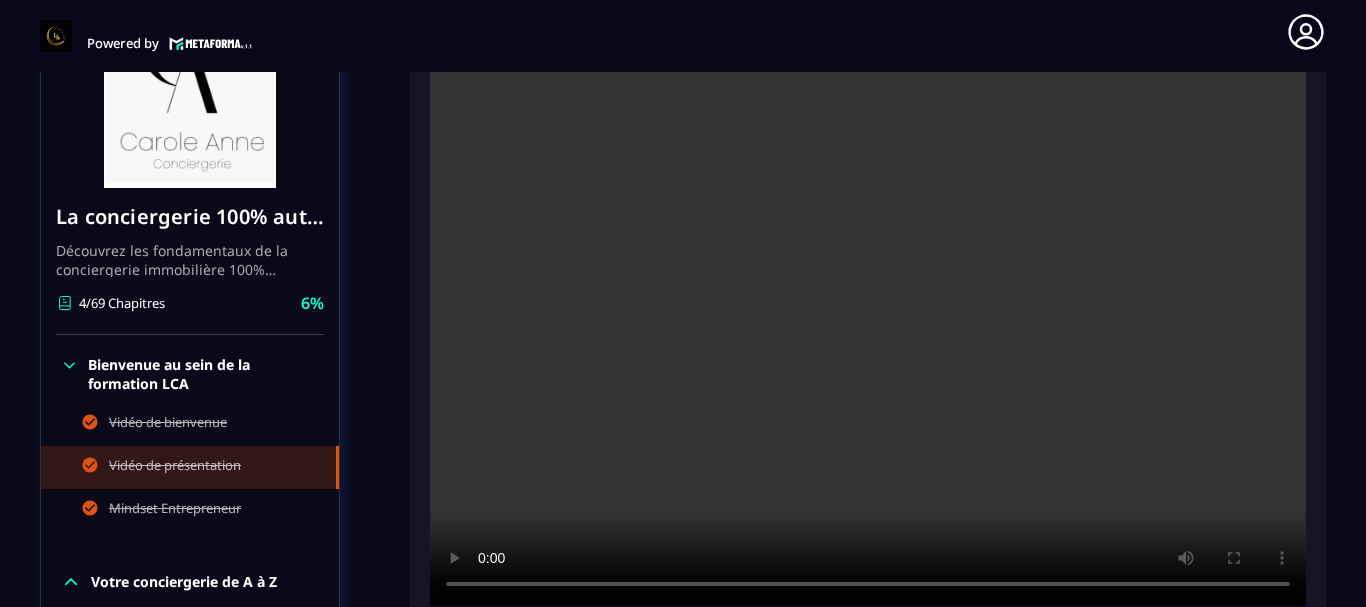 click at bounding box center [868, 314] 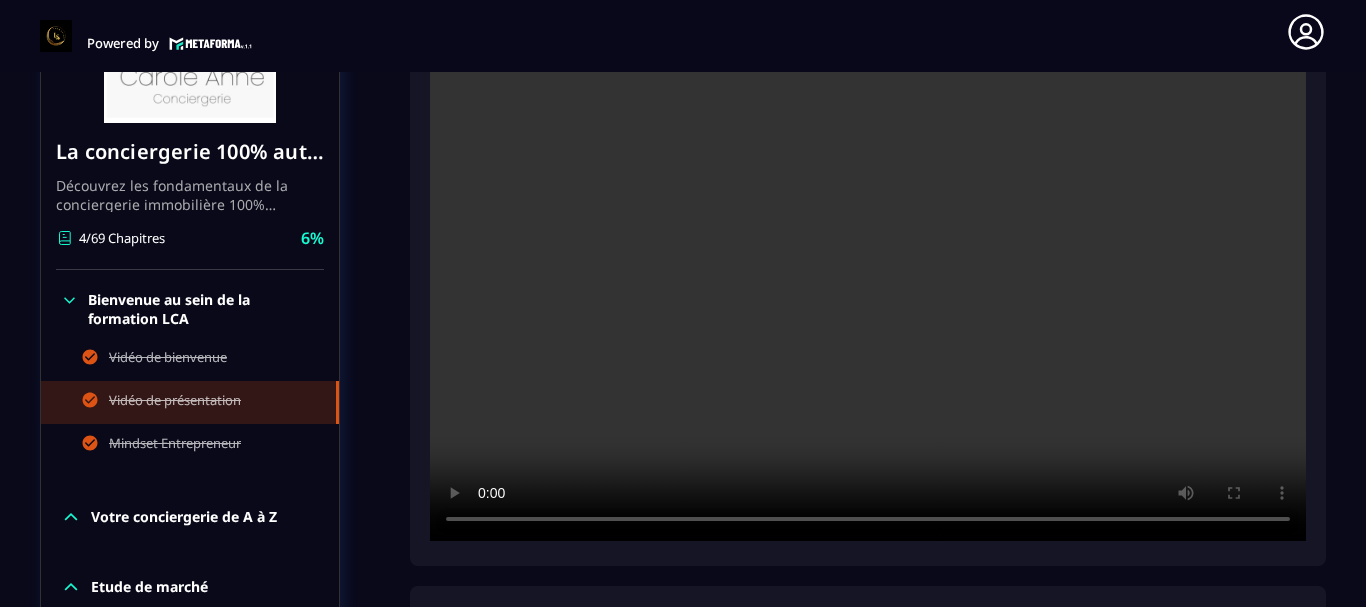 scroll, scrollTop: 411, scrollLeft: 0, axis: vertical 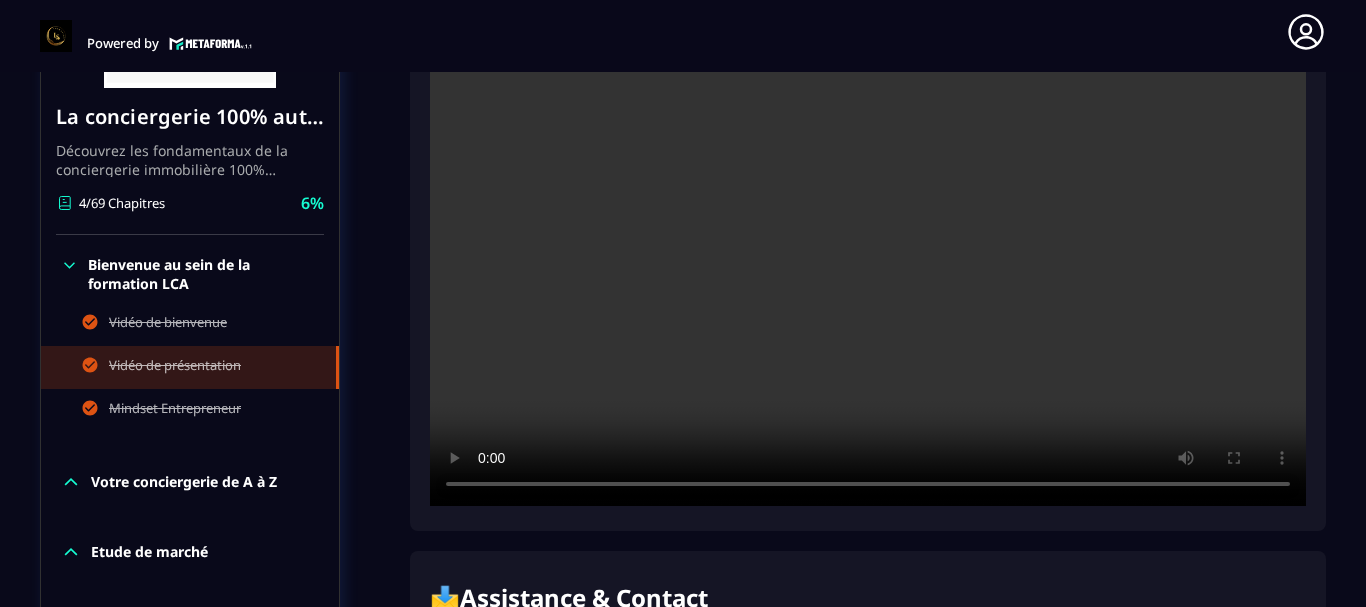 click at bounding box center (868, 214) 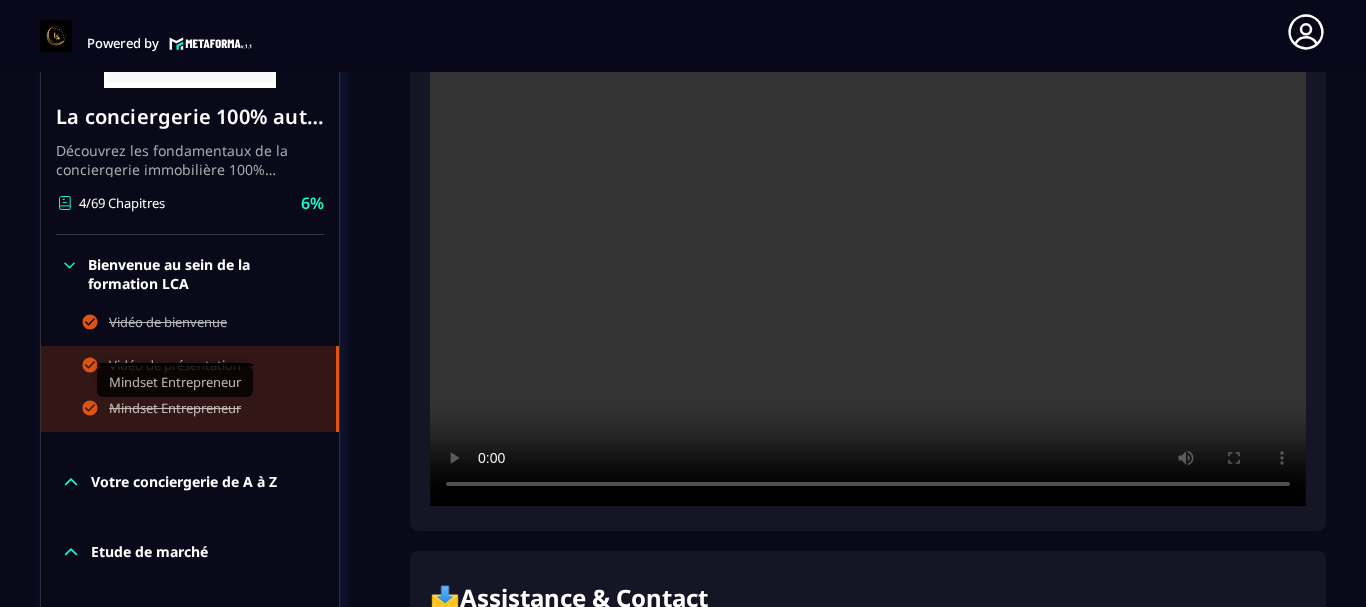 click on "Mindset Entrepreneur" at bounding box center (175, 410) 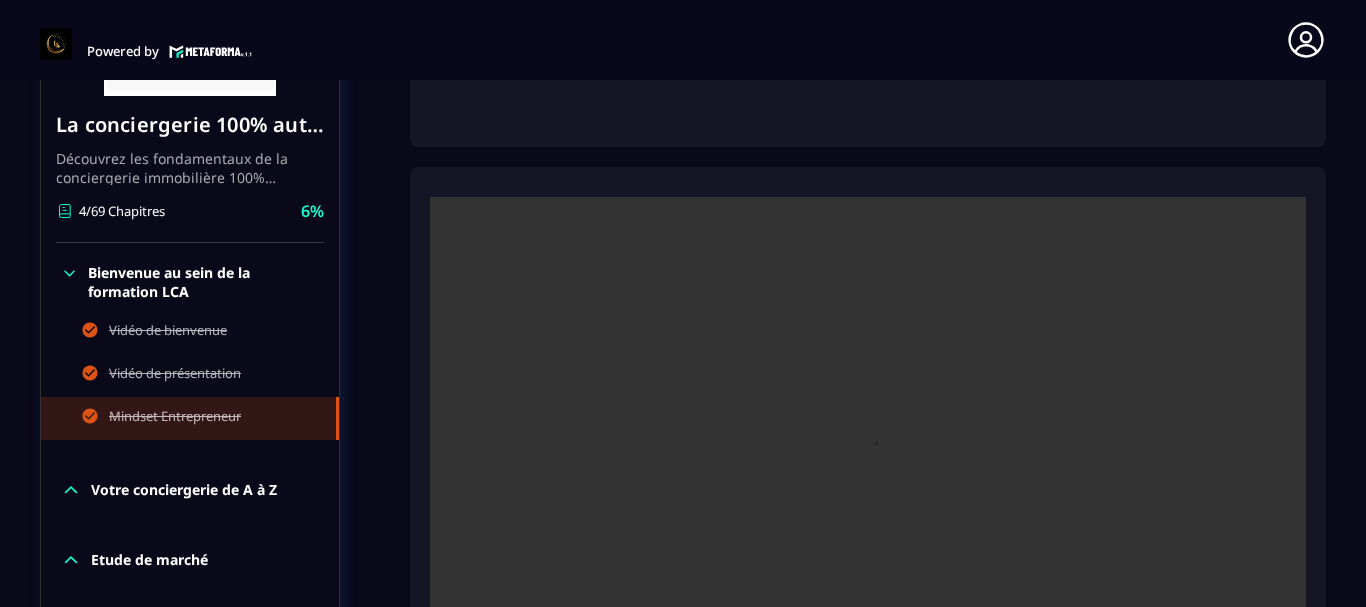 scroll, scrollTop: 8, scrollLeft: 0, axis: vertical 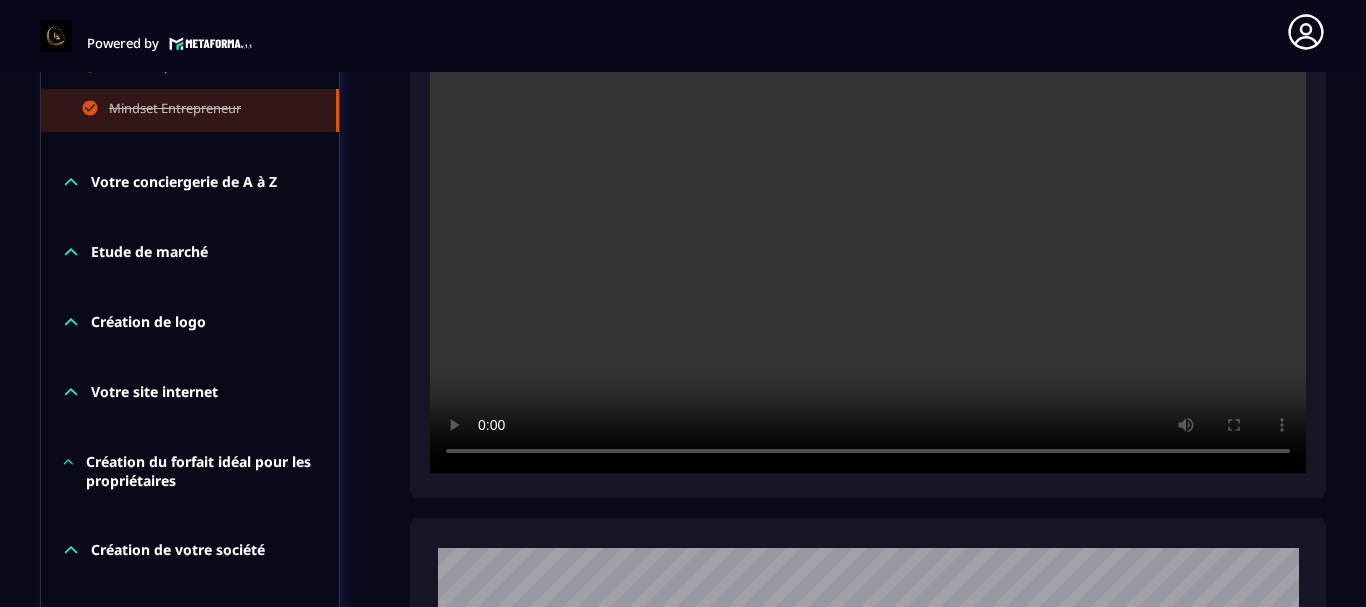 click at bounding box center [868, 181] 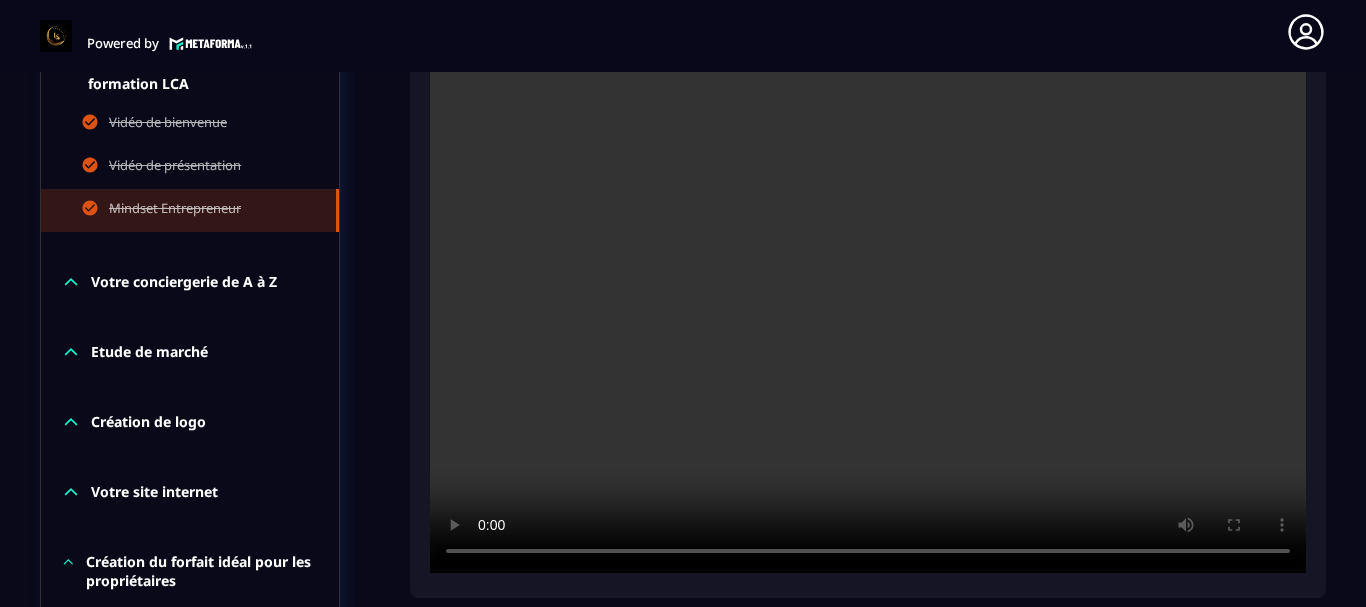 drag, startPoint x: 918, startPoint y: 224, endPoint x: 689, endPoint y: 78, distance: 271.5824 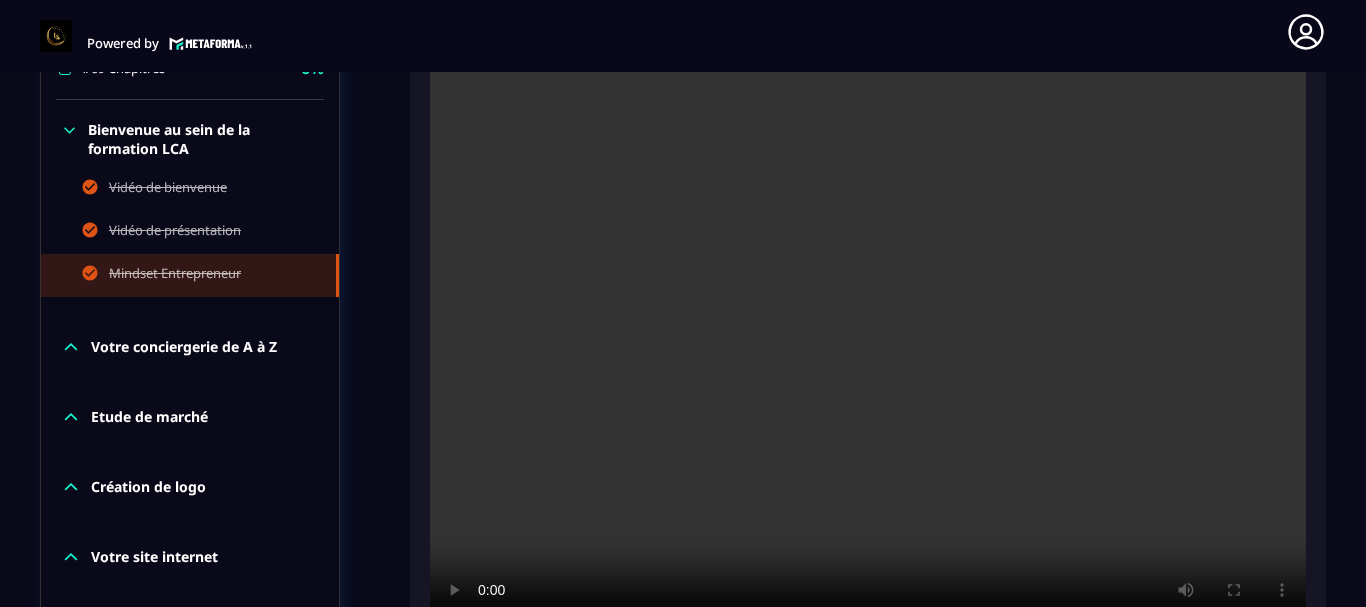 scroll, scrollTop: 511, scrollLeft: 0, axis: vertical 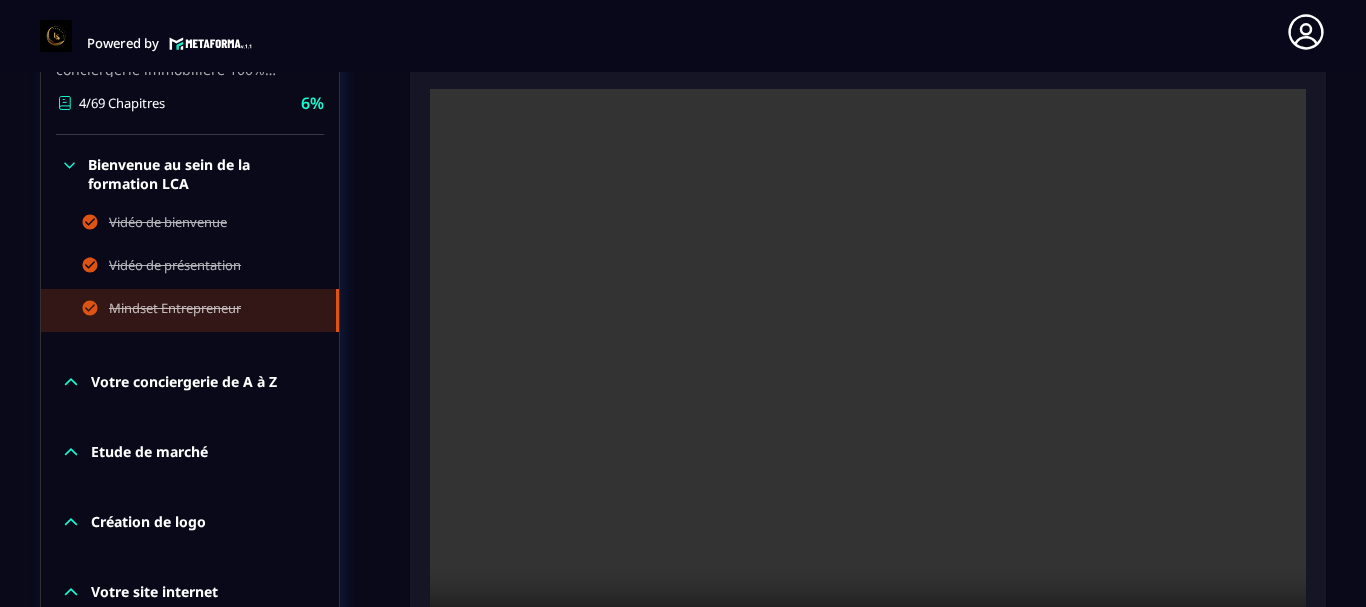 click at bounding box center (868, 381) 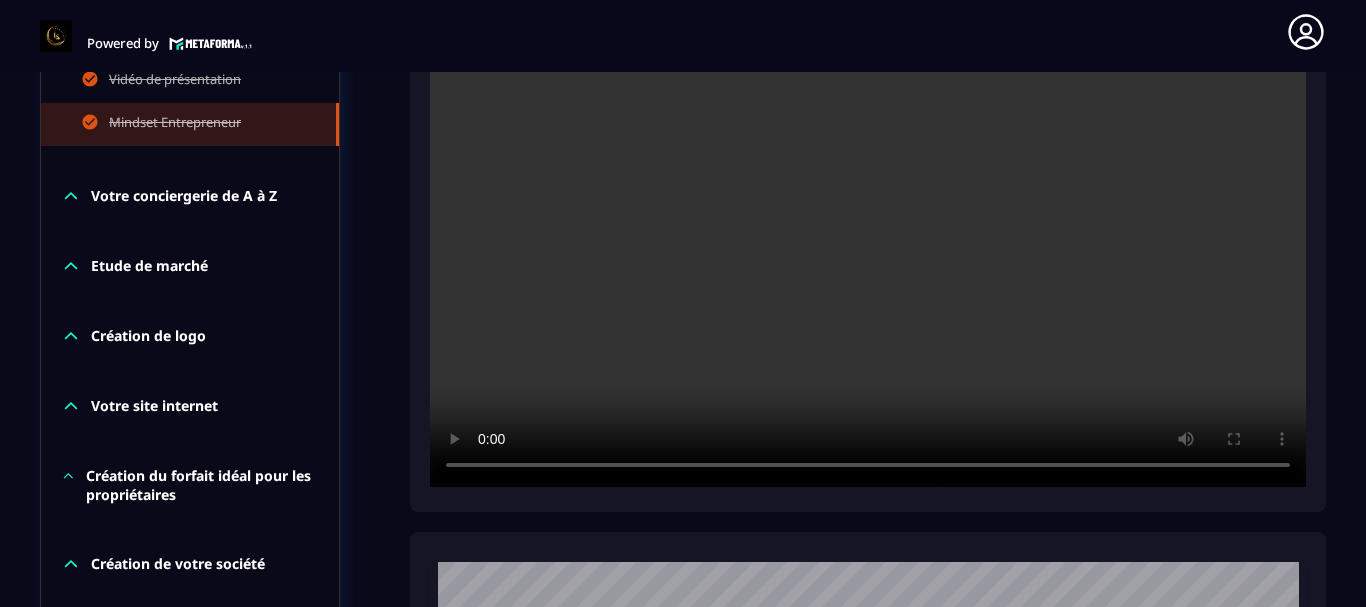 scroll, scrollTop: 711, scrollLeft: 0, axis: vertical 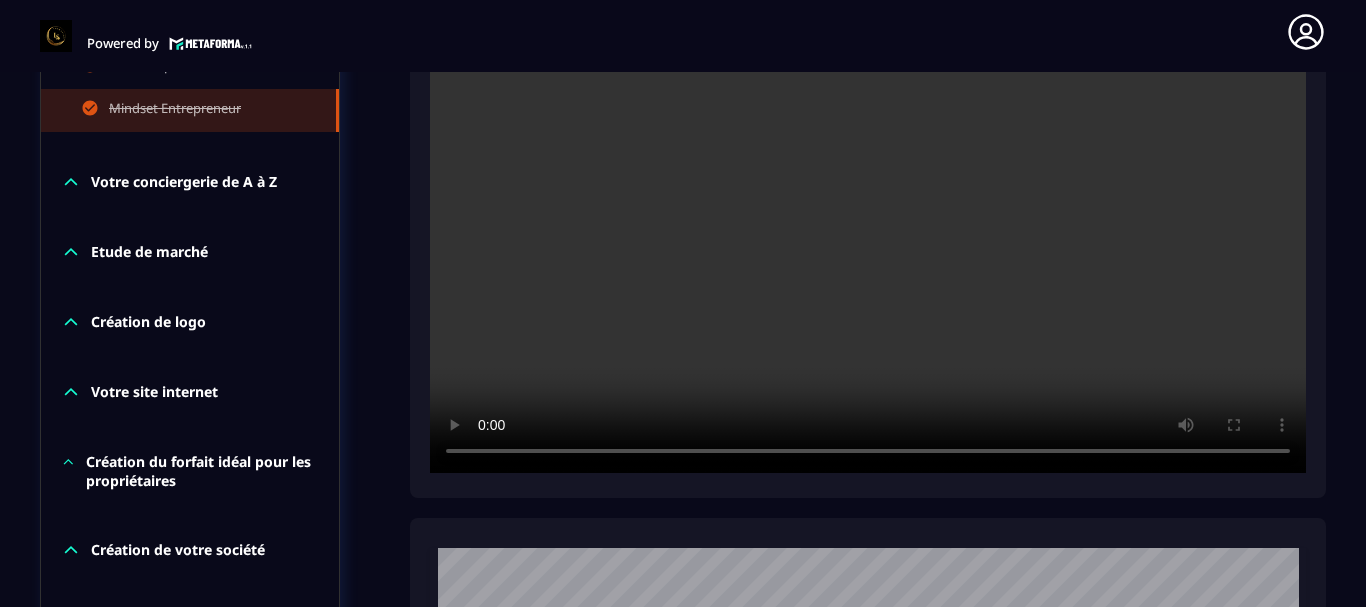 type 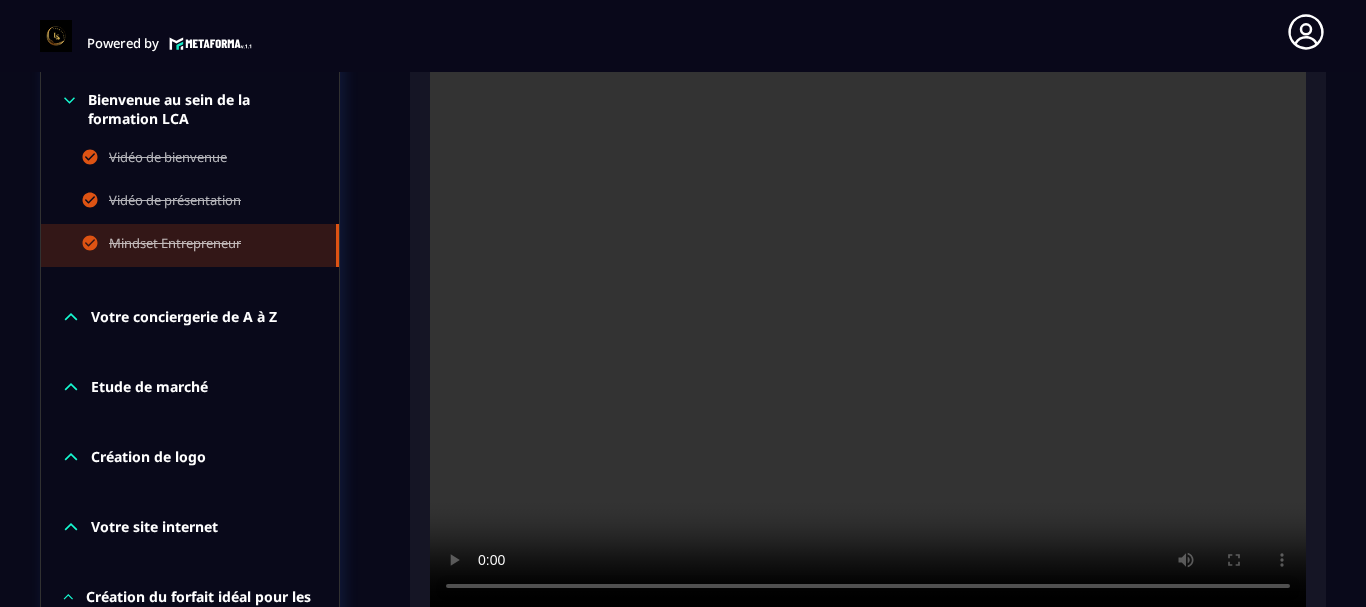 scroll, scrollTop: 611, scrollLeft: 0, axis: vertical 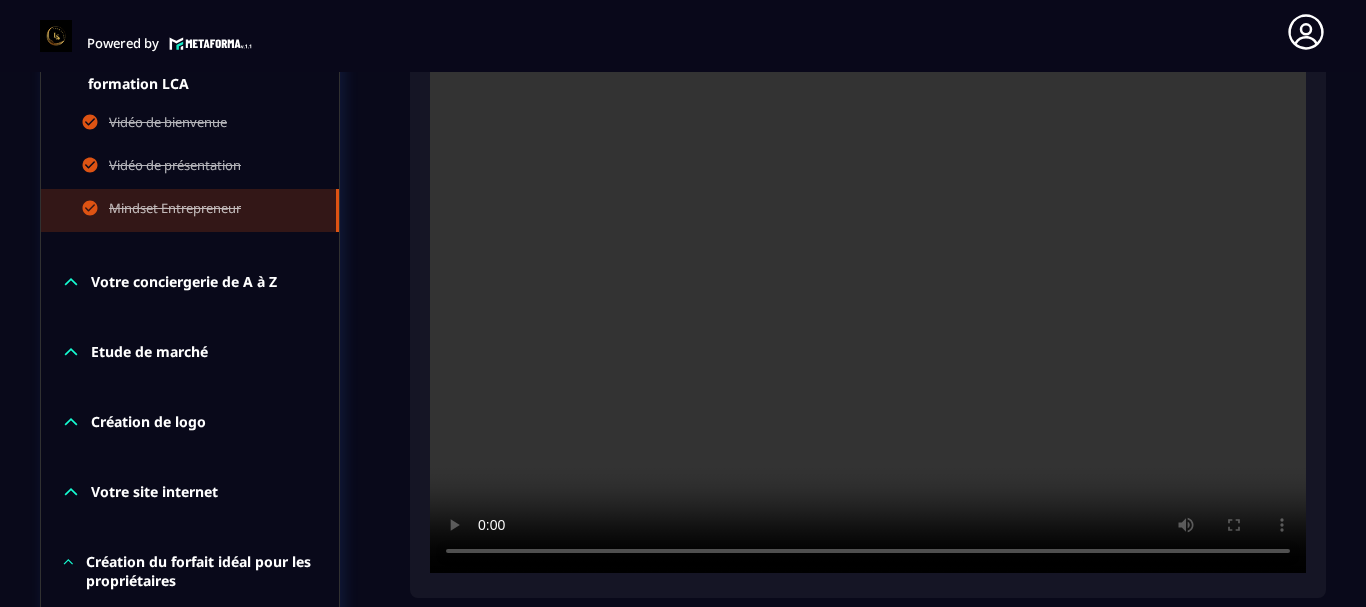 click at bounding box center (868, 281) 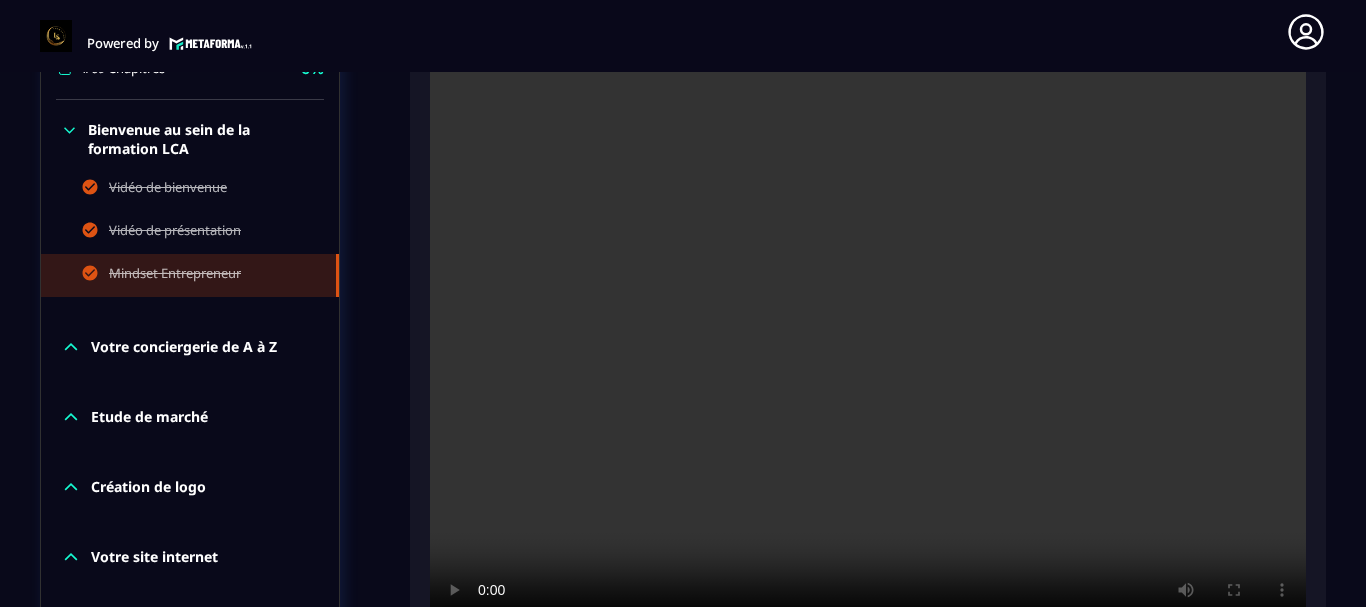 scroll, scrollTop: 511, scrollLeft: 0, axis: vertical 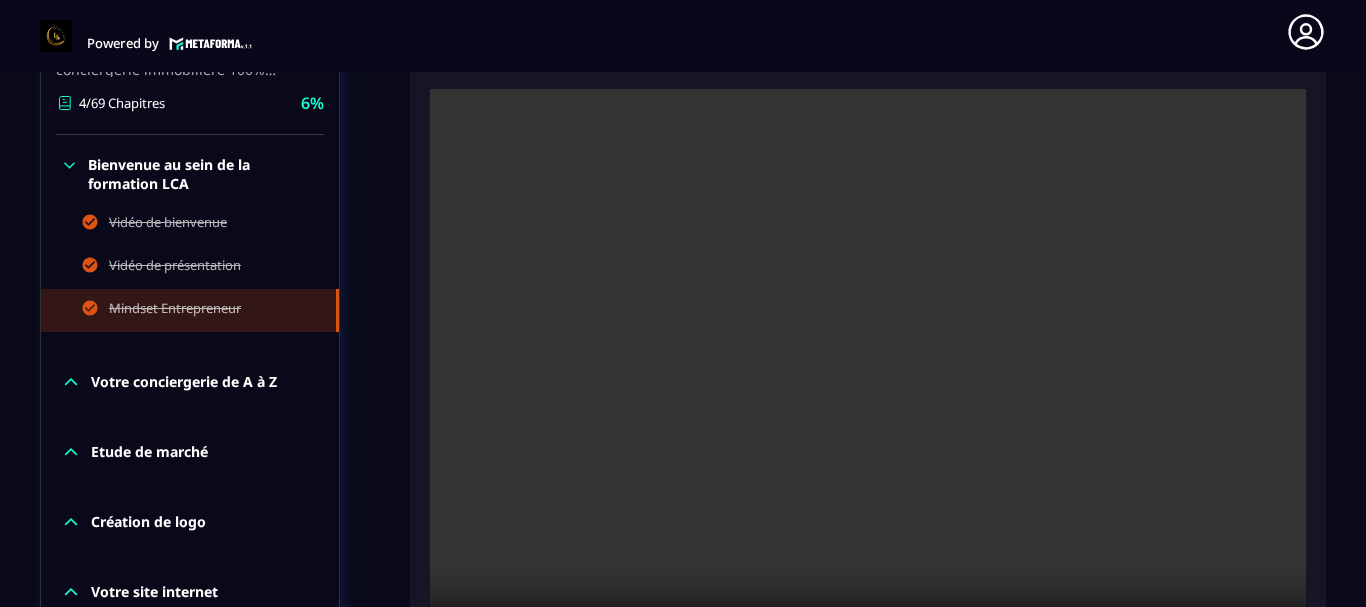 click at bounding box center [868, 381] 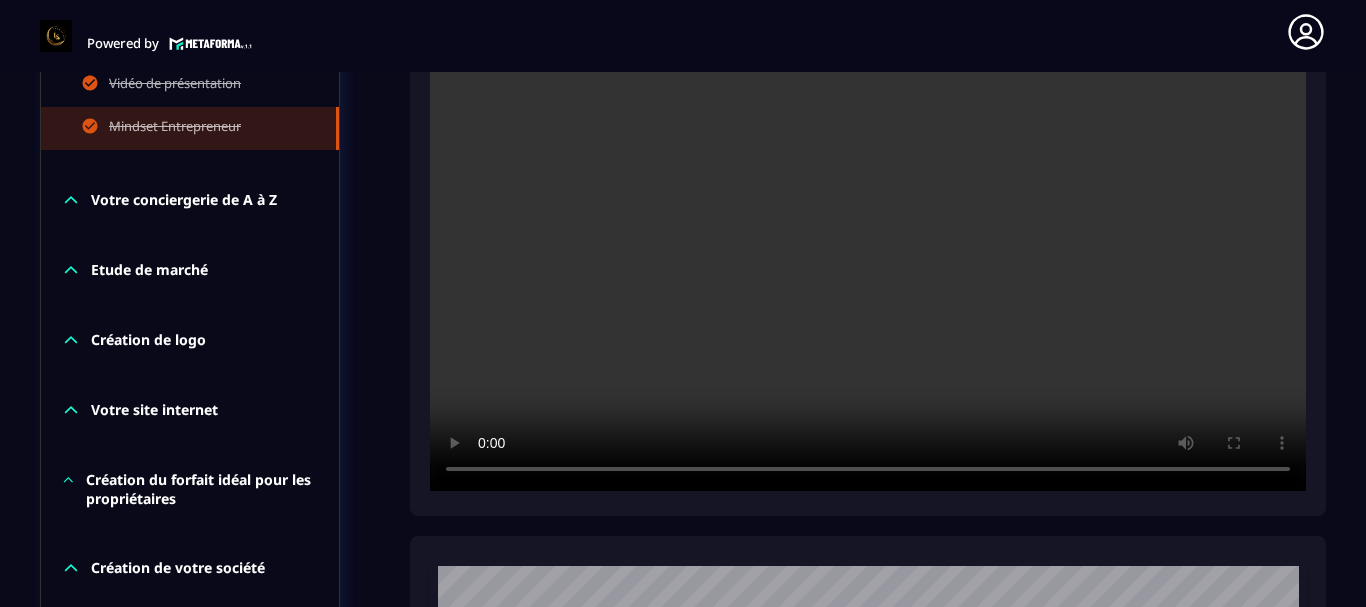 scroll, scrollTop: 711, scrollLeft: 0, axis: vertical 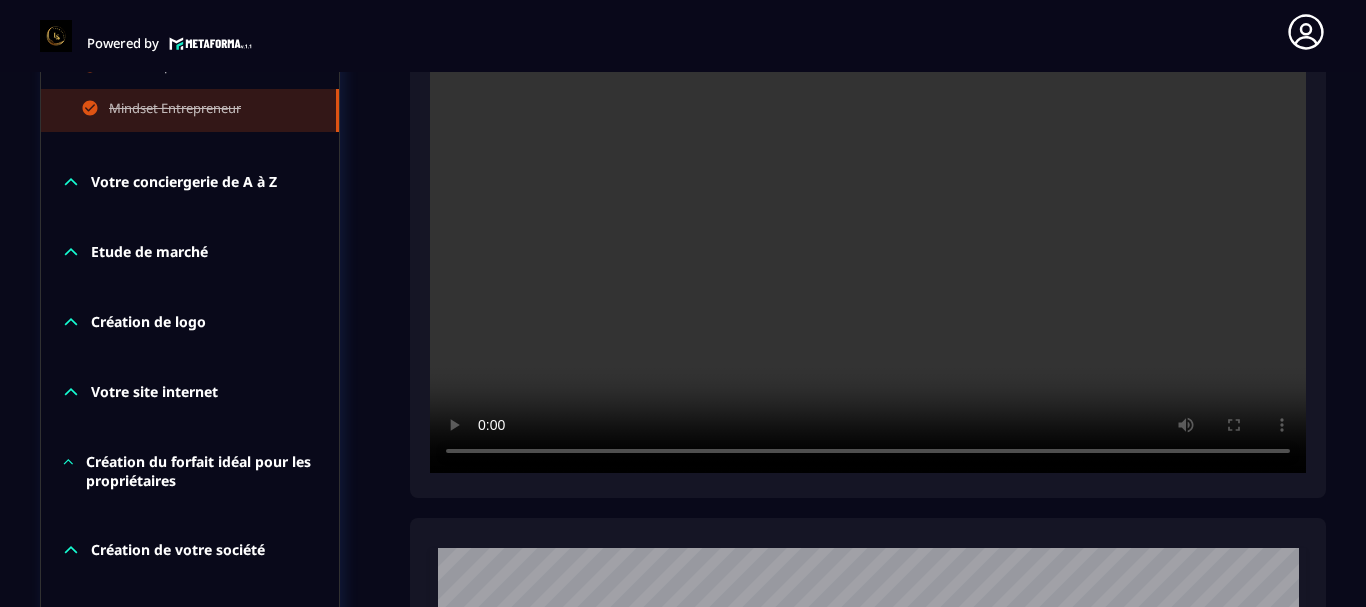 click at bounding box center (868, 181) 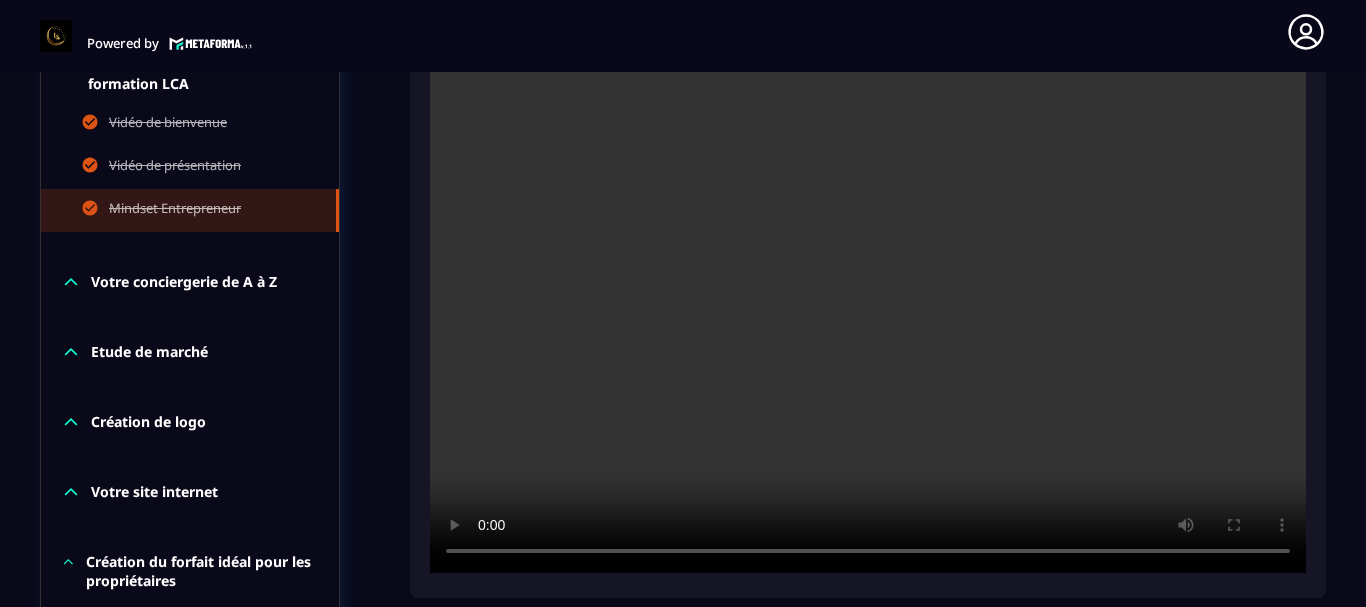 scroll, scrollTop: 511, scrollLeft: 0, axis: vertical 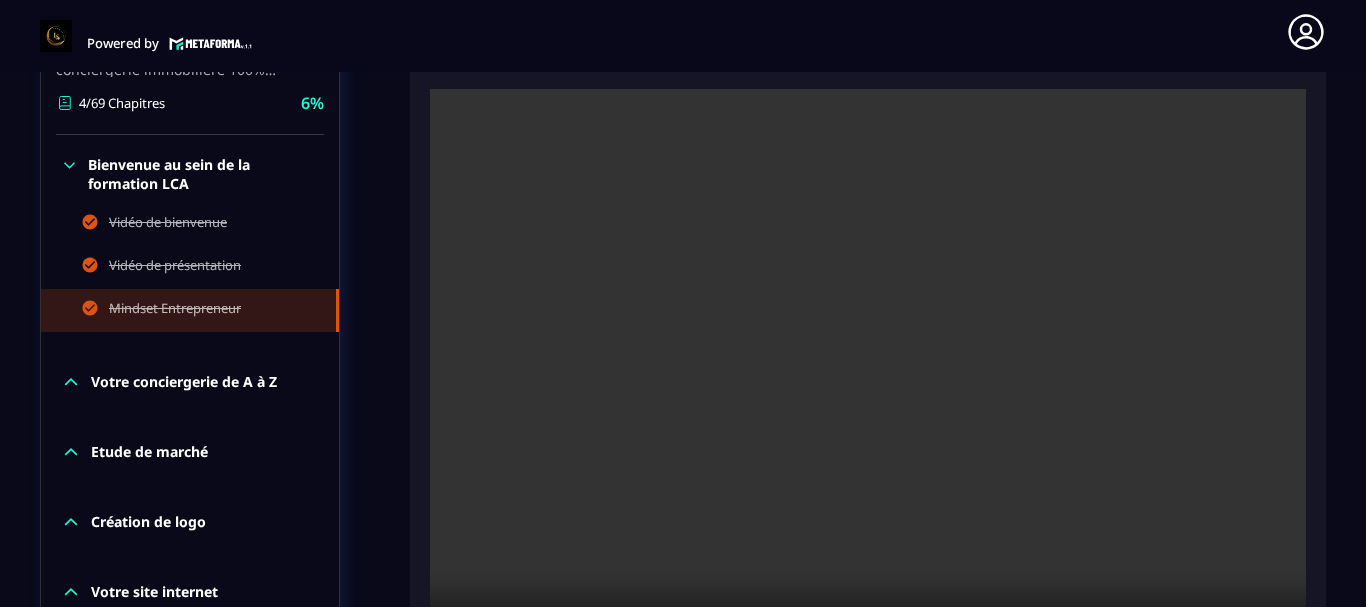 click at bounding box center (868, 381) 